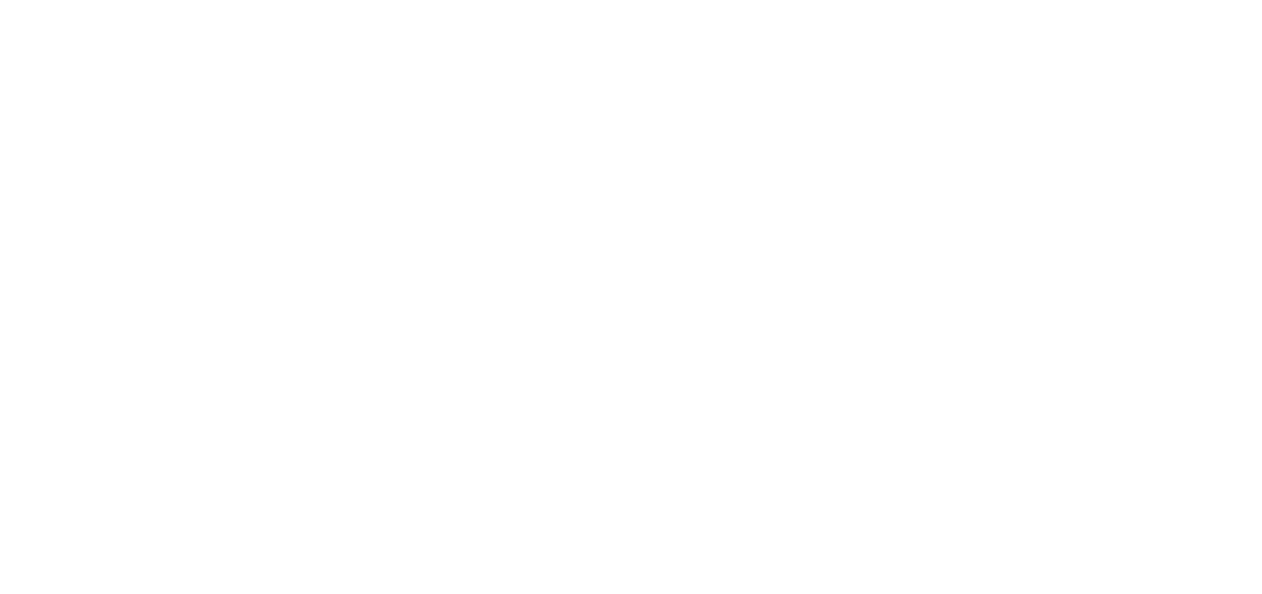 scroll, scrollTop: 0, scrollLeft: 0, axis: both 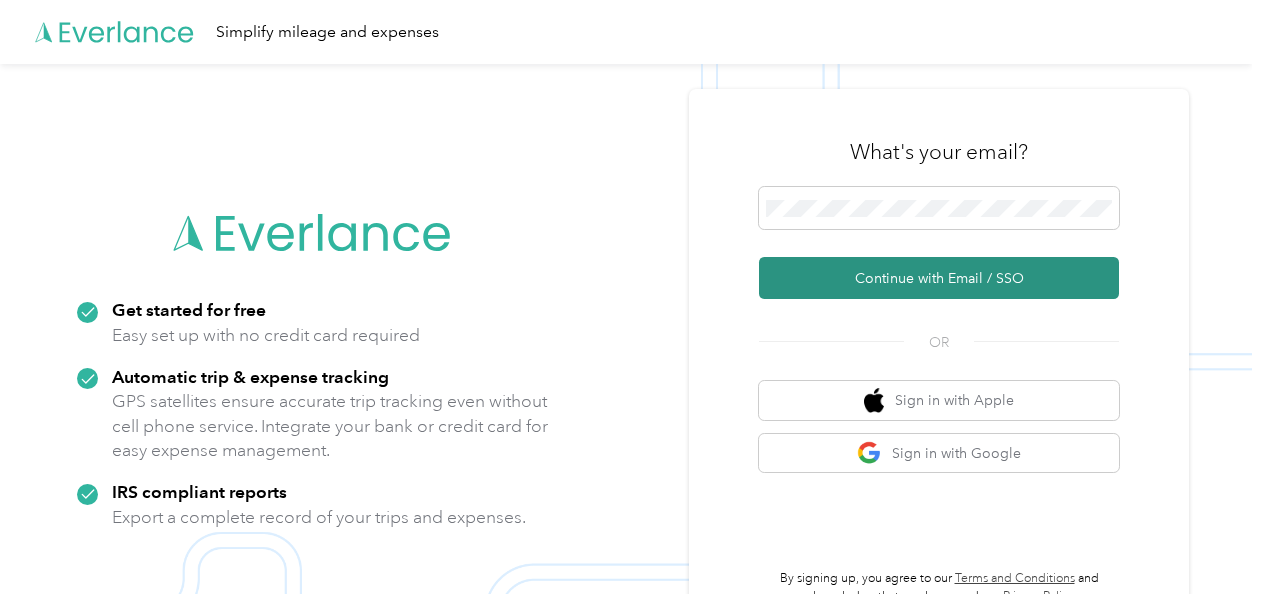 click on "Continue with Email / SSO" at bounding box center [939, 278] 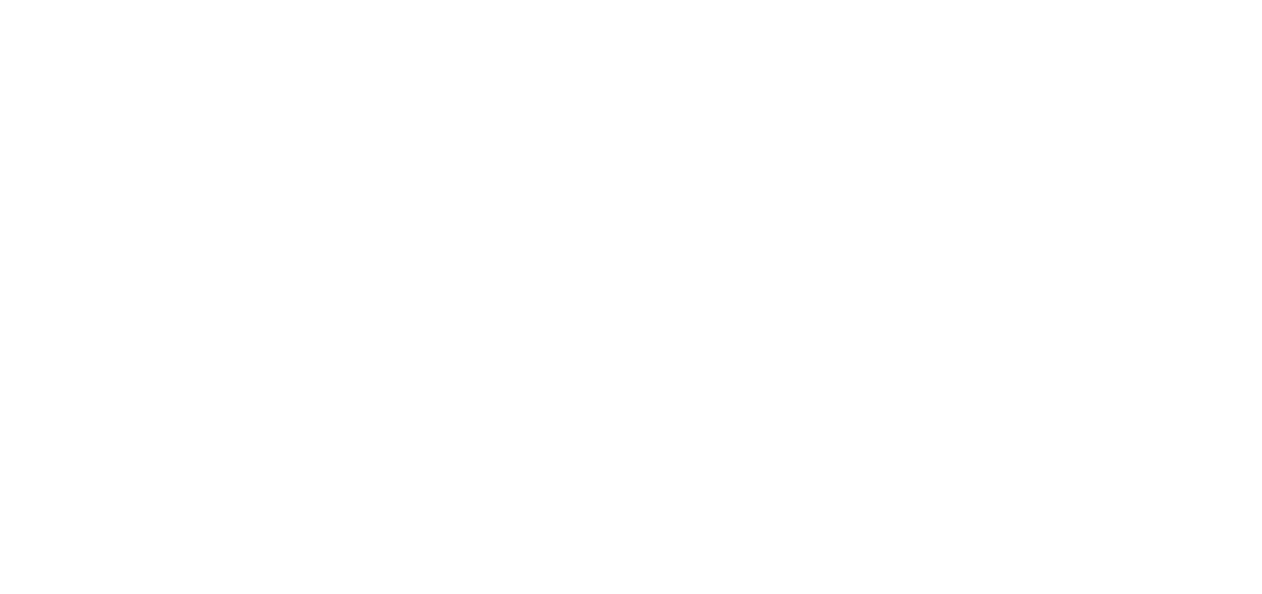 scroll, scrollTop: 0, scrollLeft: 0, axis: both 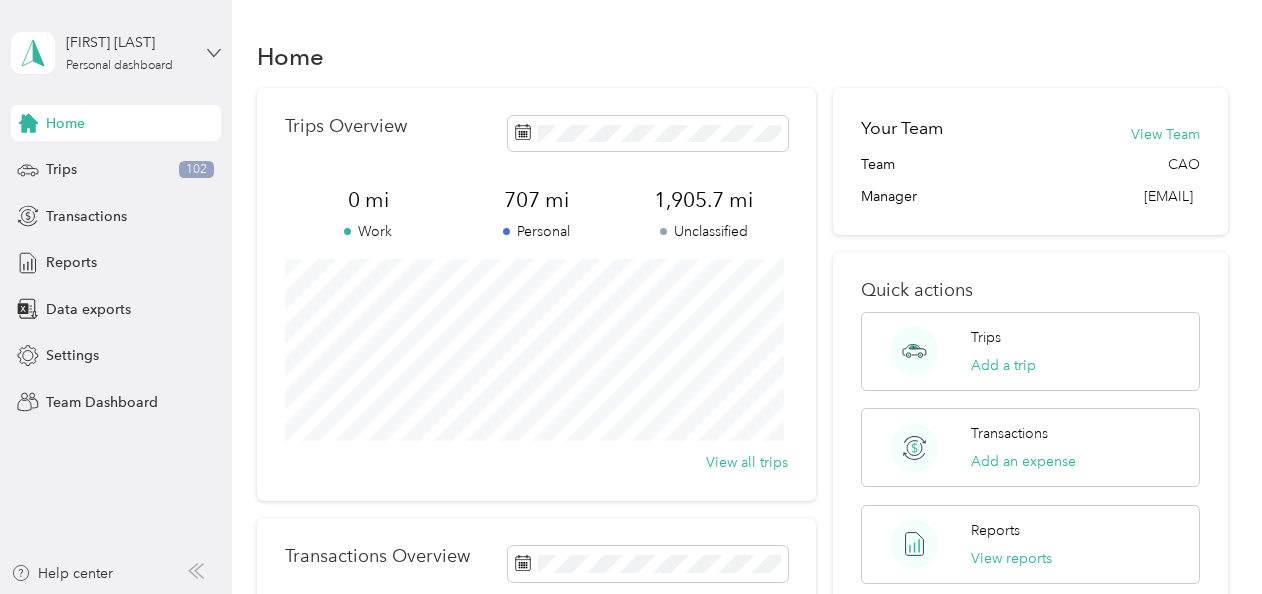 click 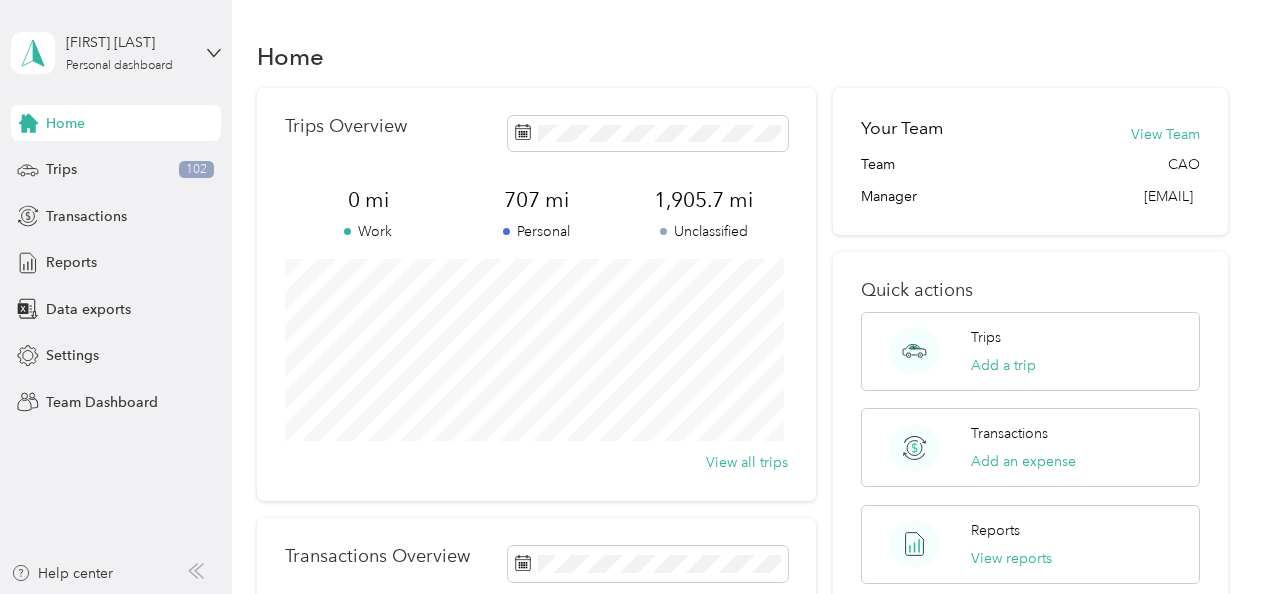 click on "Team dashboard" at bounding box center (163, 164) 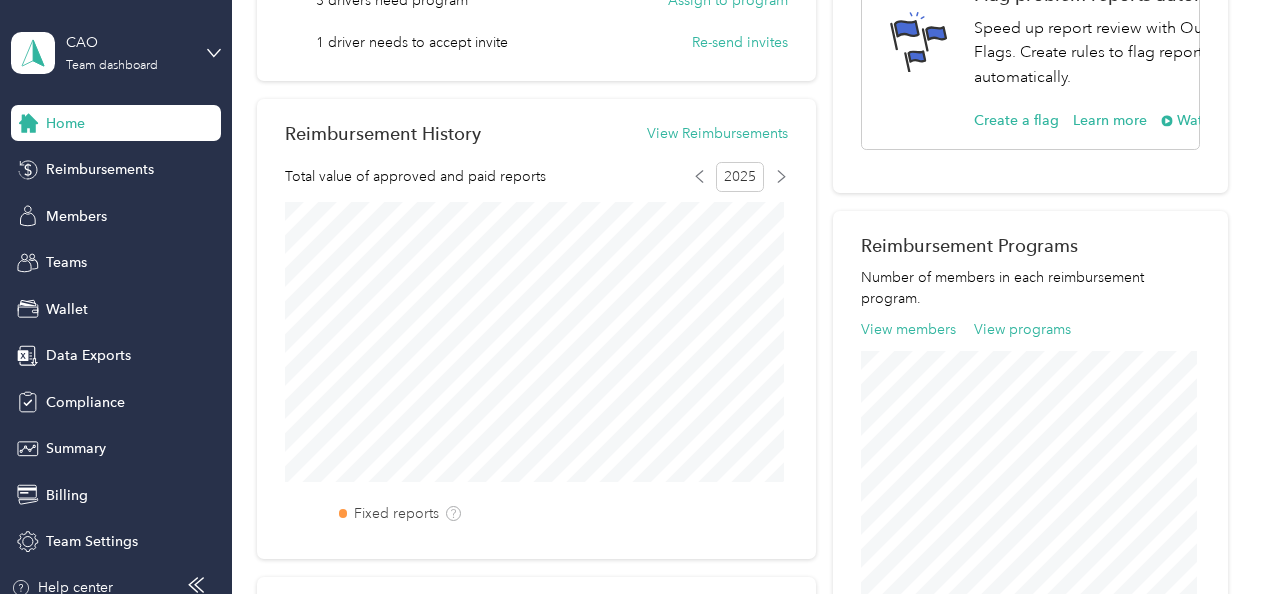 scroll, scrollTop: 500, scrollLeft: 0, axis: vertical 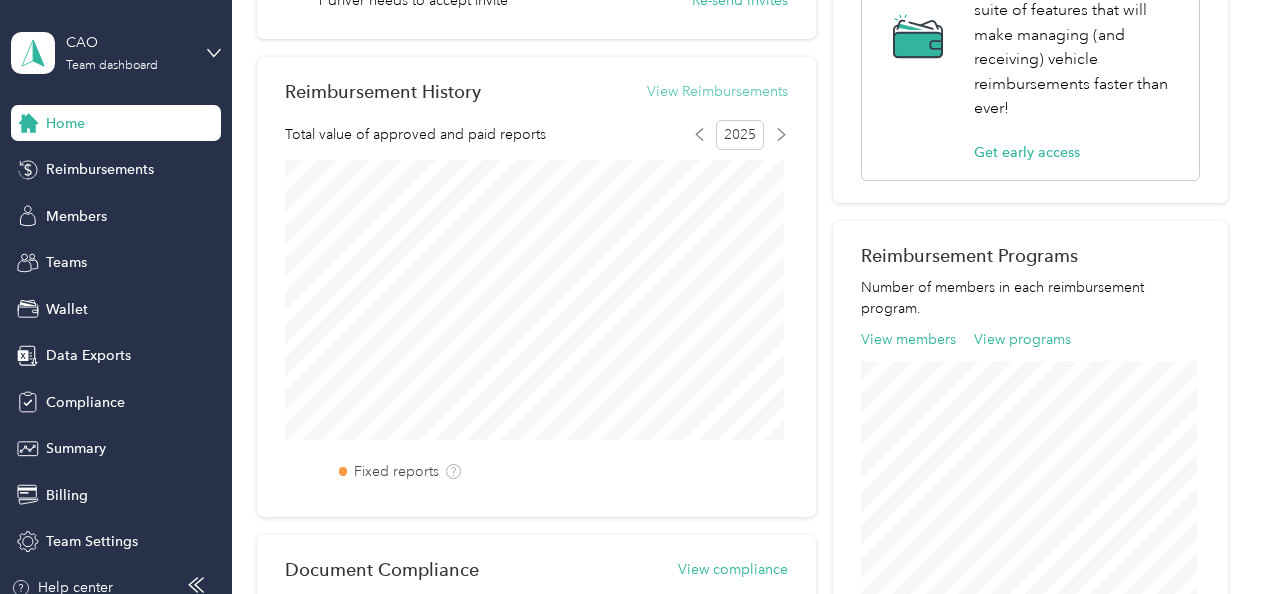 click on "View Reimbursements" at bounding box center (717, 91) 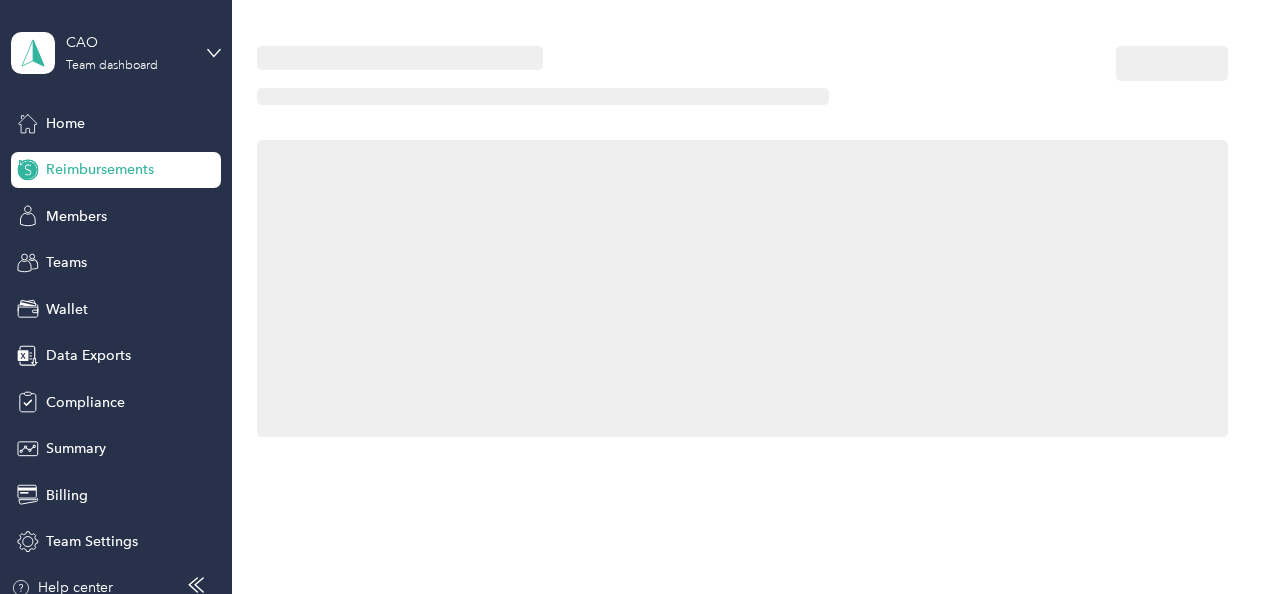 scroll, scrollTop: 0, scrollLeft: 0, axis: both 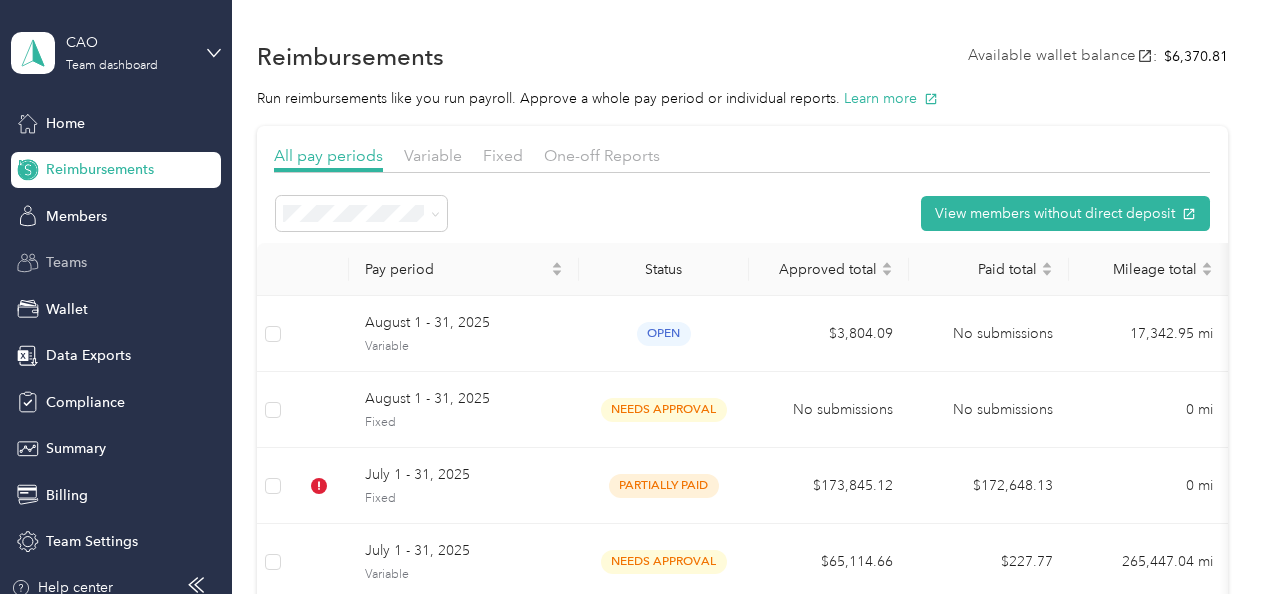 click on "Teams" at bounding box center [66, 262] 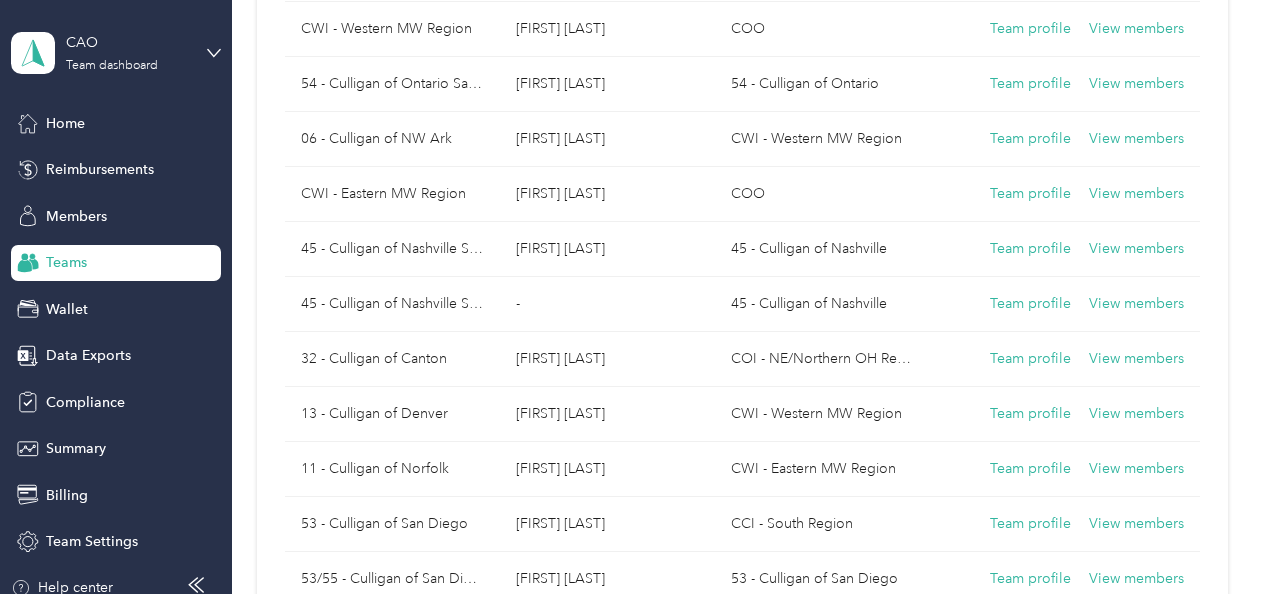scroll, scrollTop: 0, scrollLeft: 0, axis: both 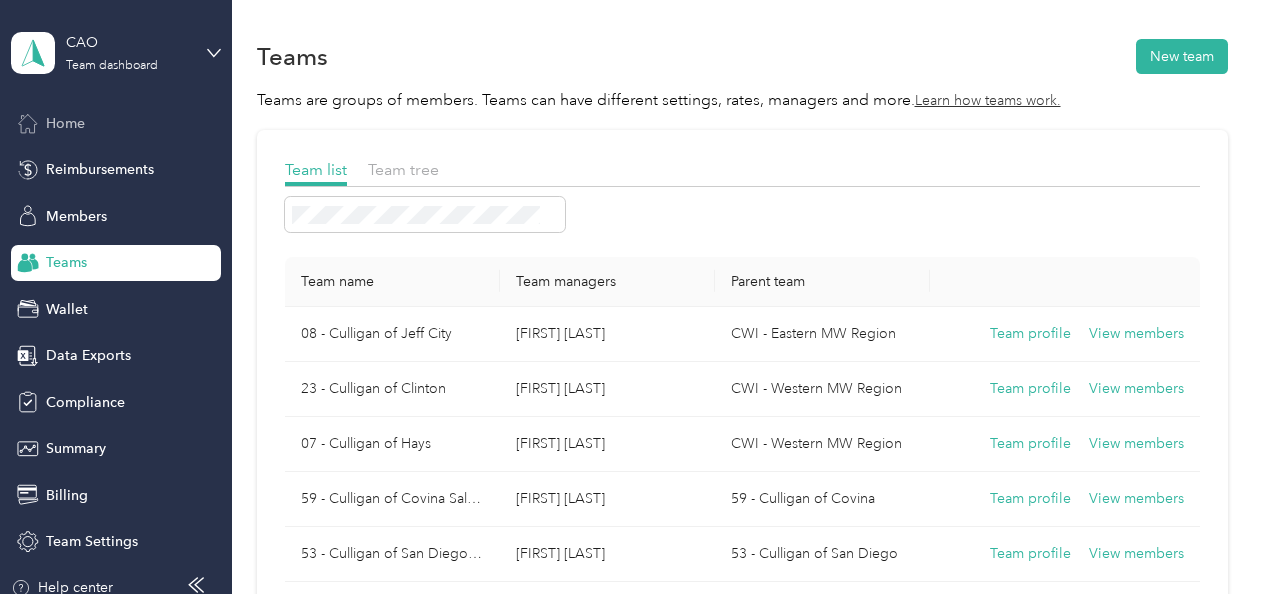 click on "Home" at bounding box center (116, 123) 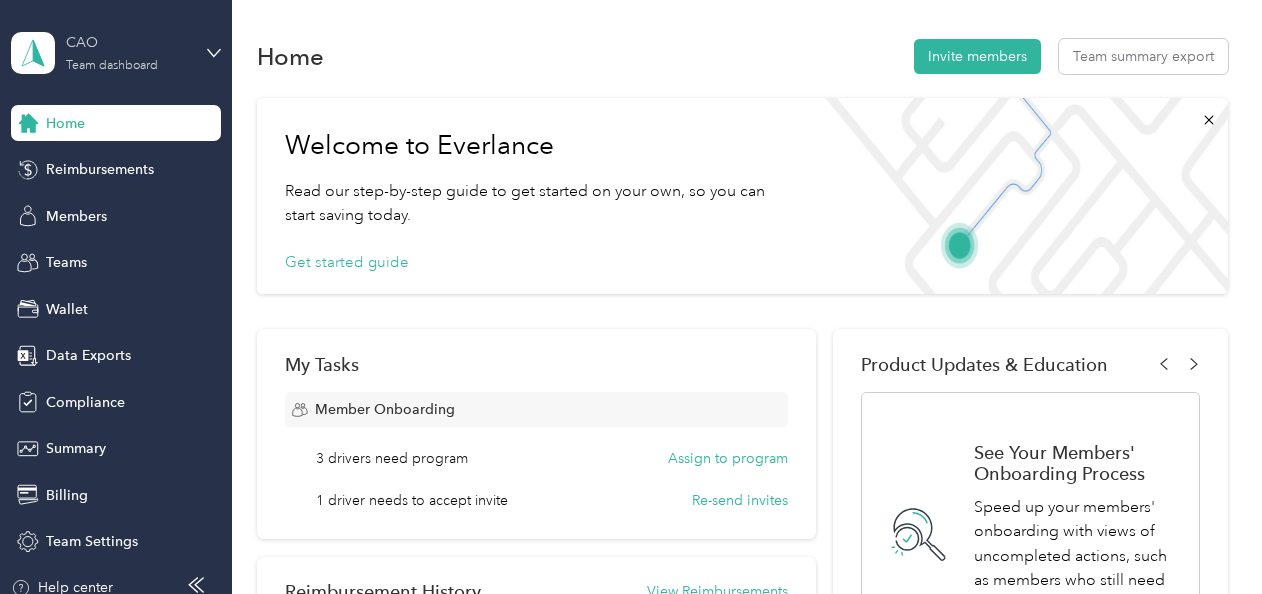 click on "Team dashboard" at bounding box center (112, 66) 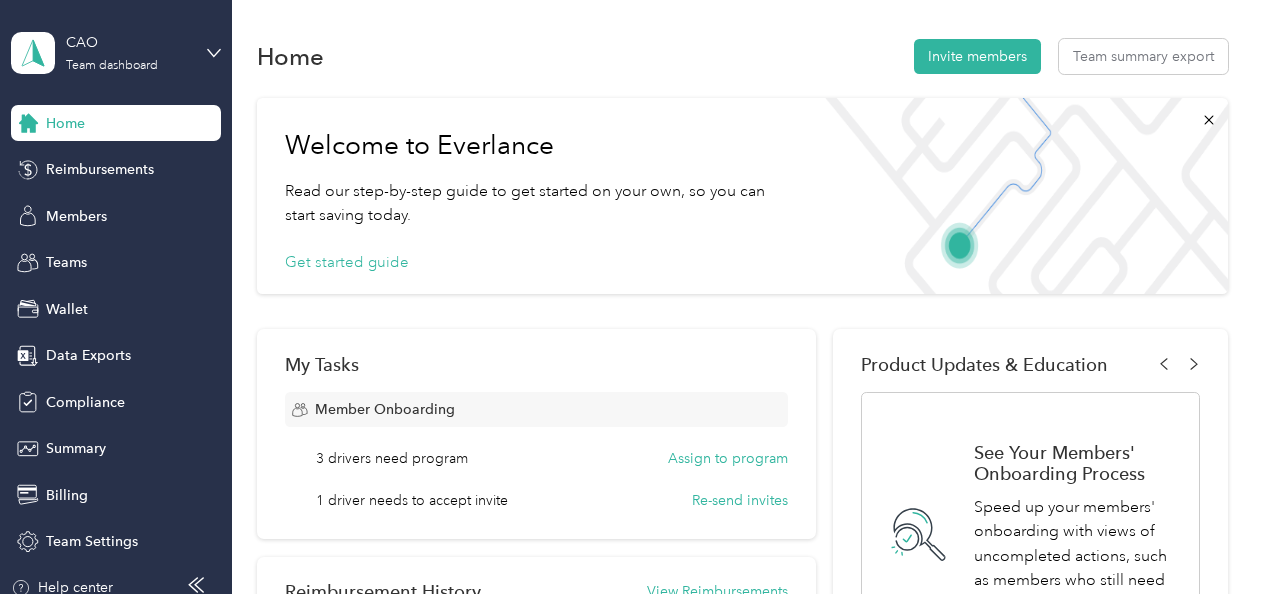 click on "Team dashboard" at bounding box center [156, 164] 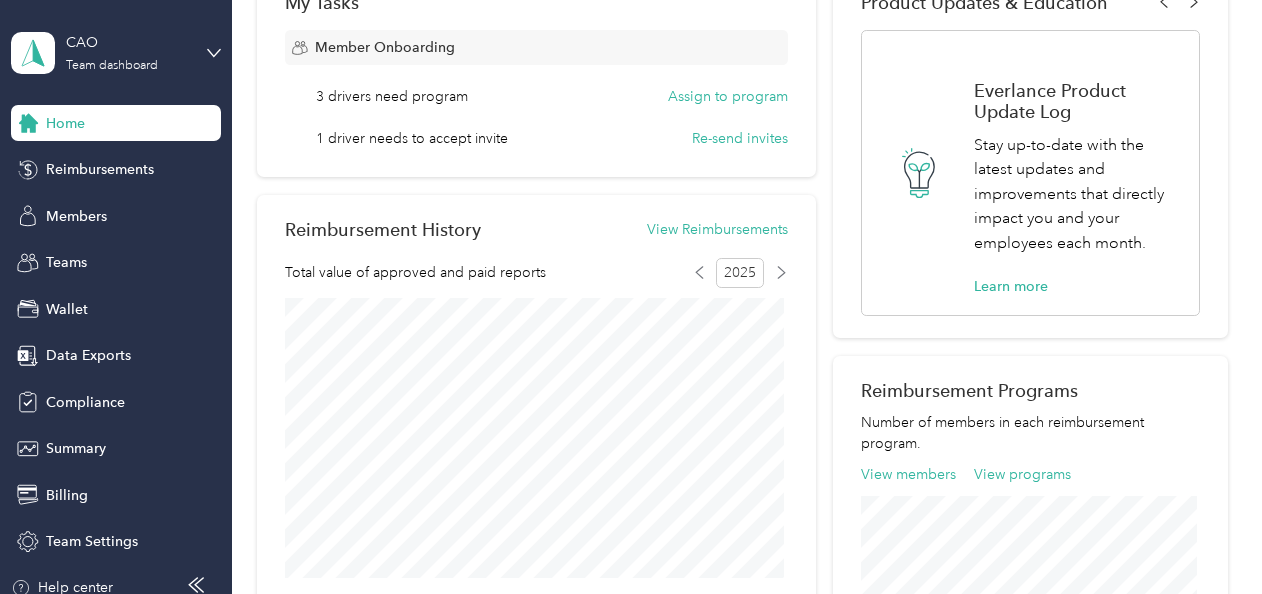 scroll, scrollTop: 0, scrollLeft: 0, axis: both 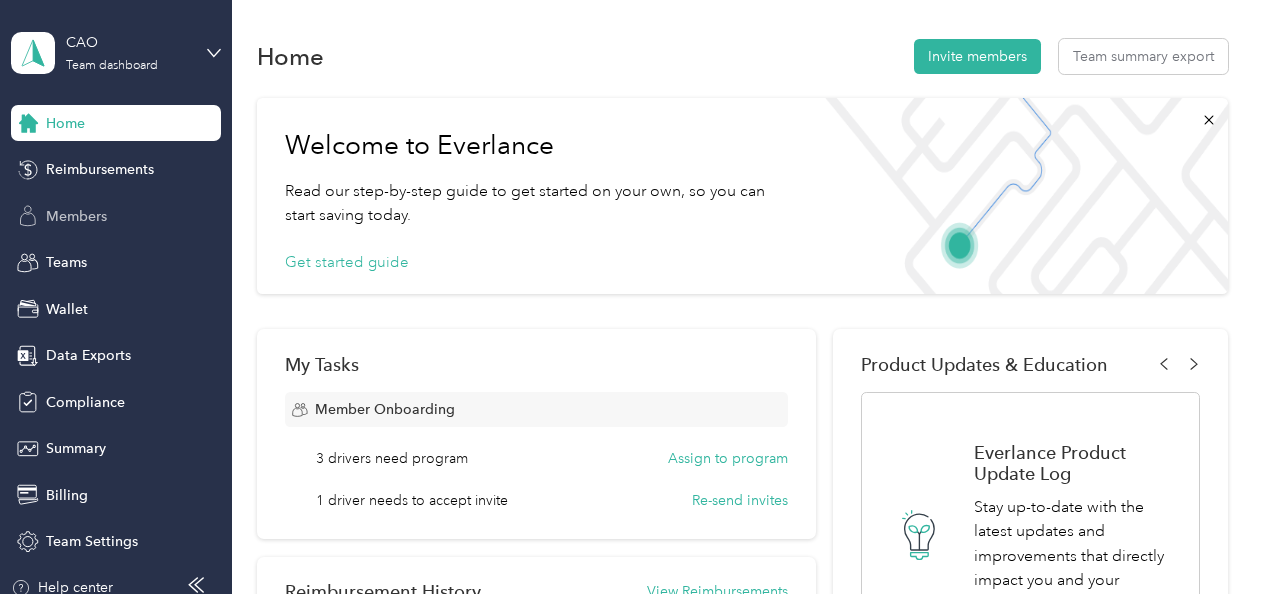 click on "Members" at bounding box center (76, 216) 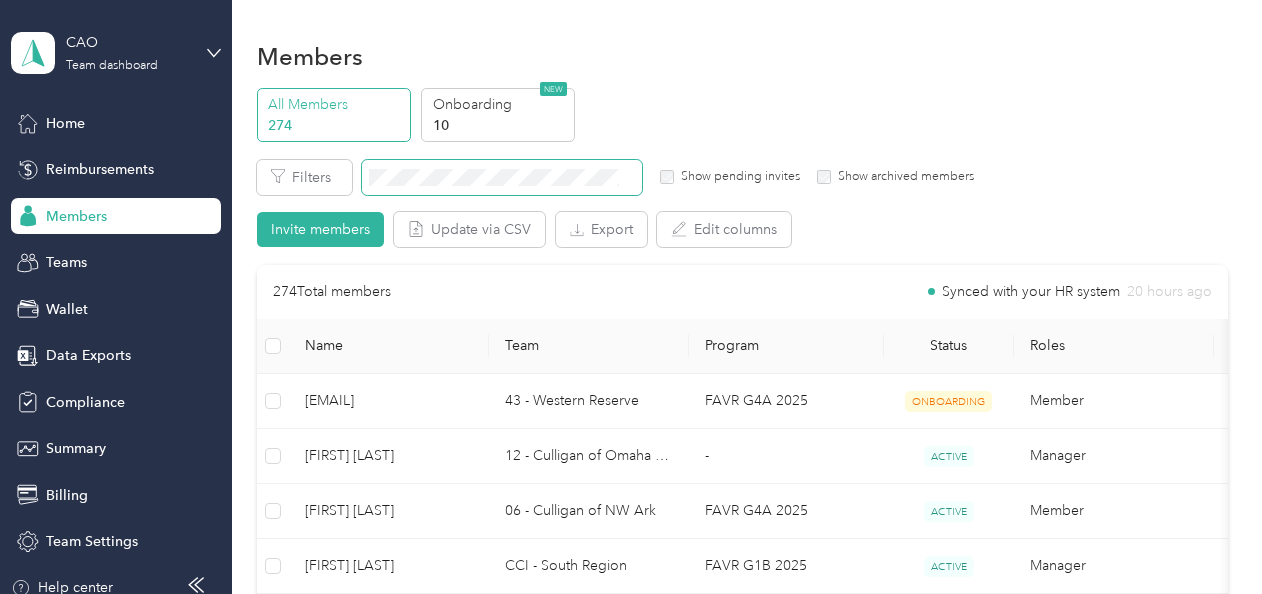 click at bounding box center (502, 177) 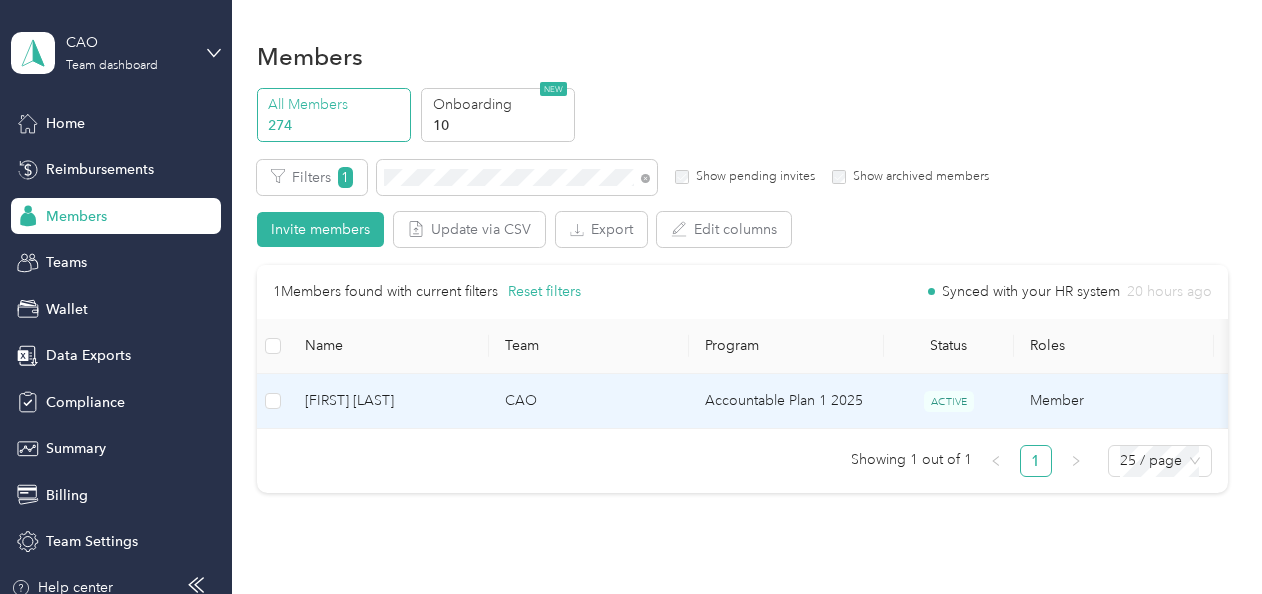 click on "[FIRST] [LAST]" at bounding box center (389, 401) 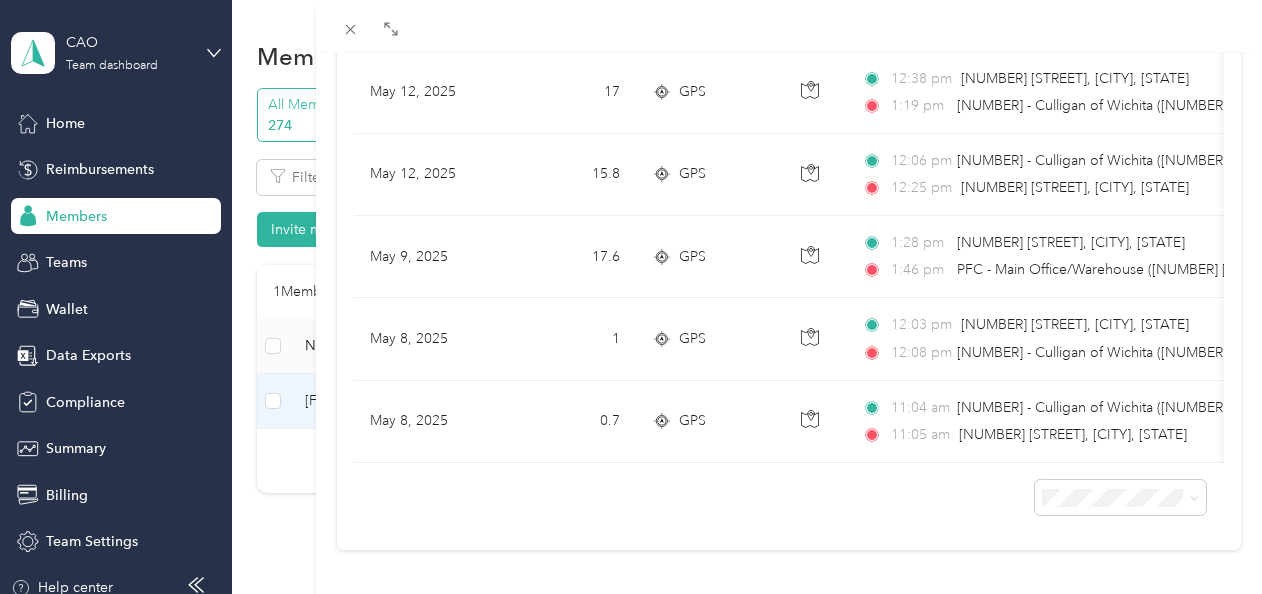 scroll, scrollTop: 1133, scrollLeft: 0, axis: vertical 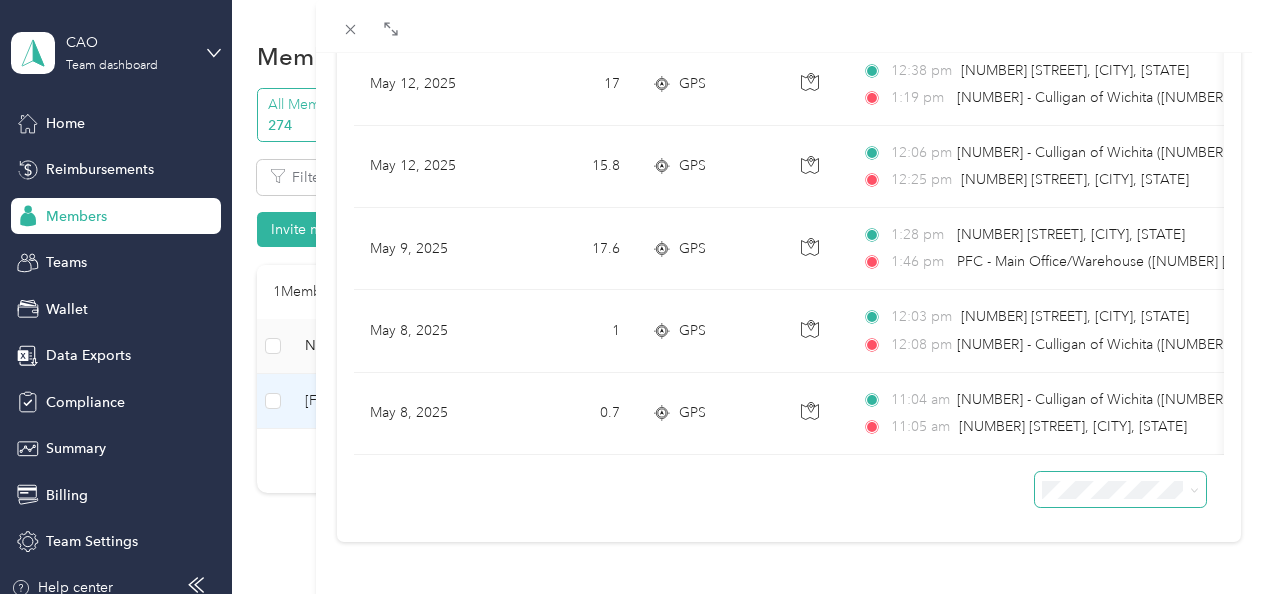 click 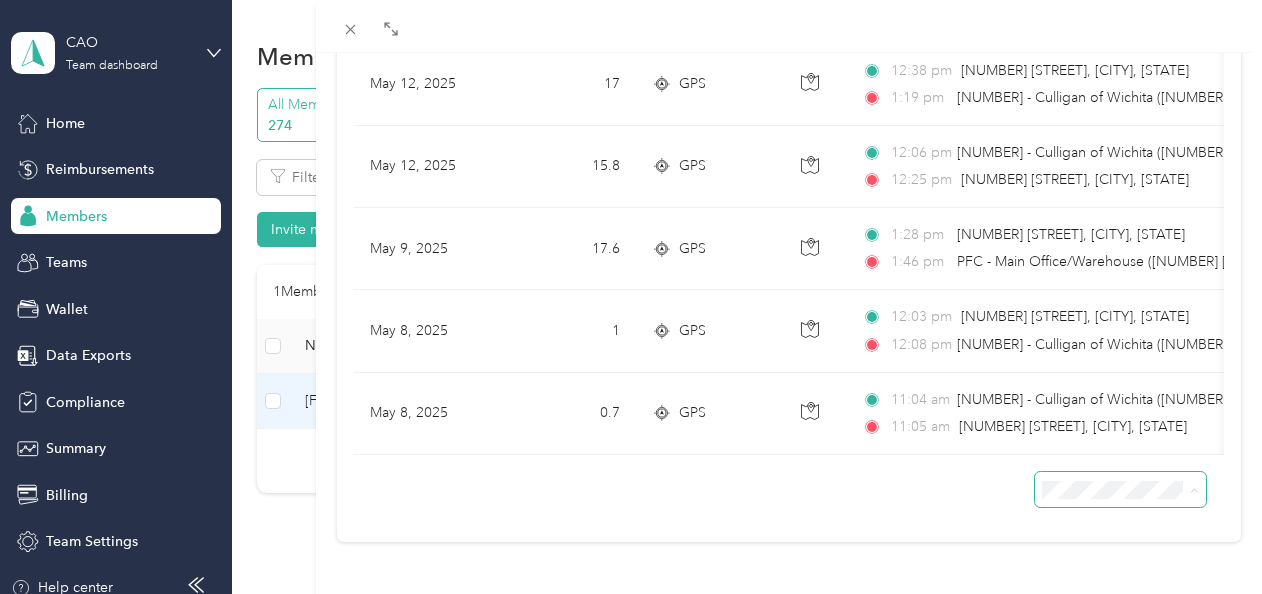 click on "100 per load" at bounding box center [1105, 436] 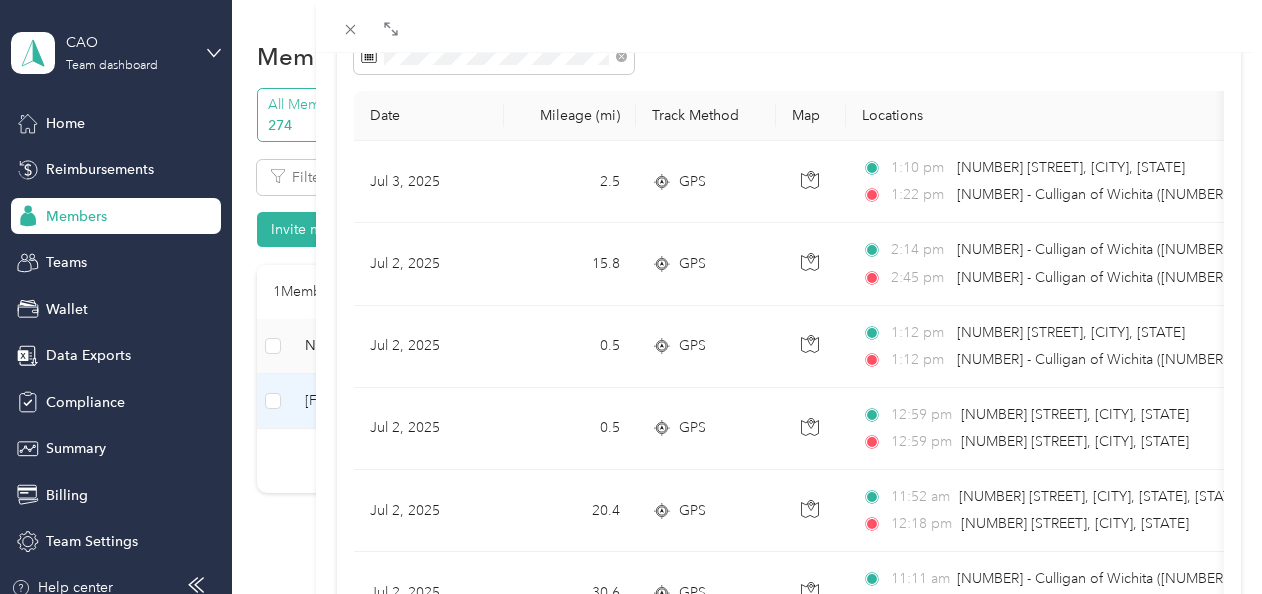 scroll, scrollTop: 0, scrollLeft: 0, axis: both 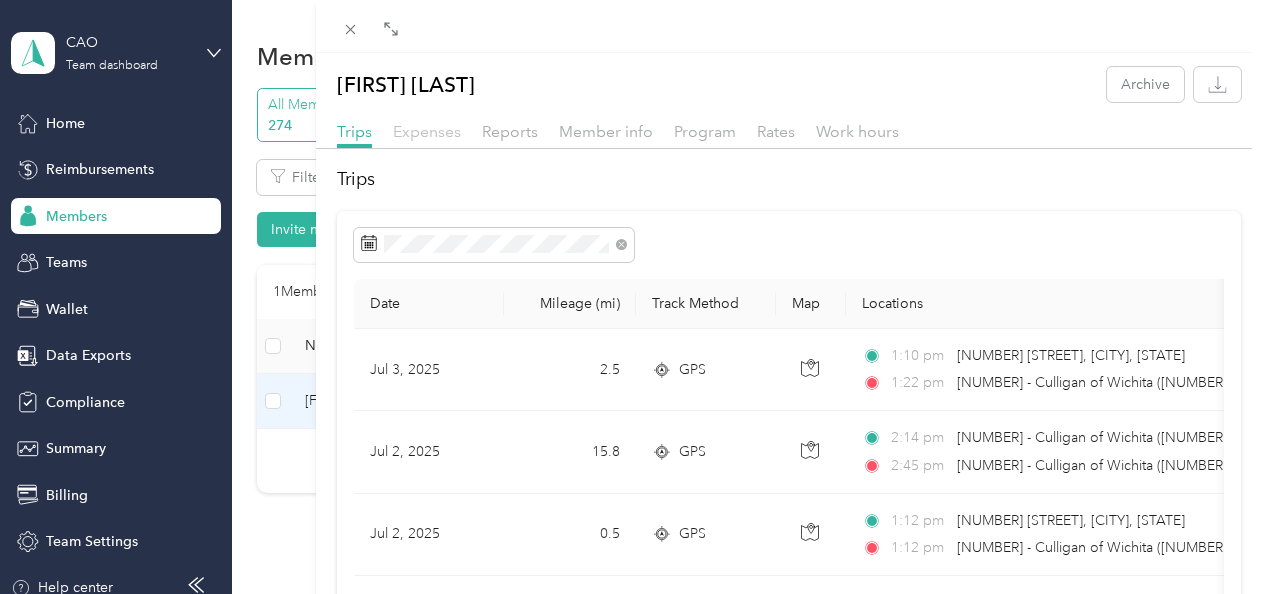 click on "Expenses" at bounding box center (427, 131) 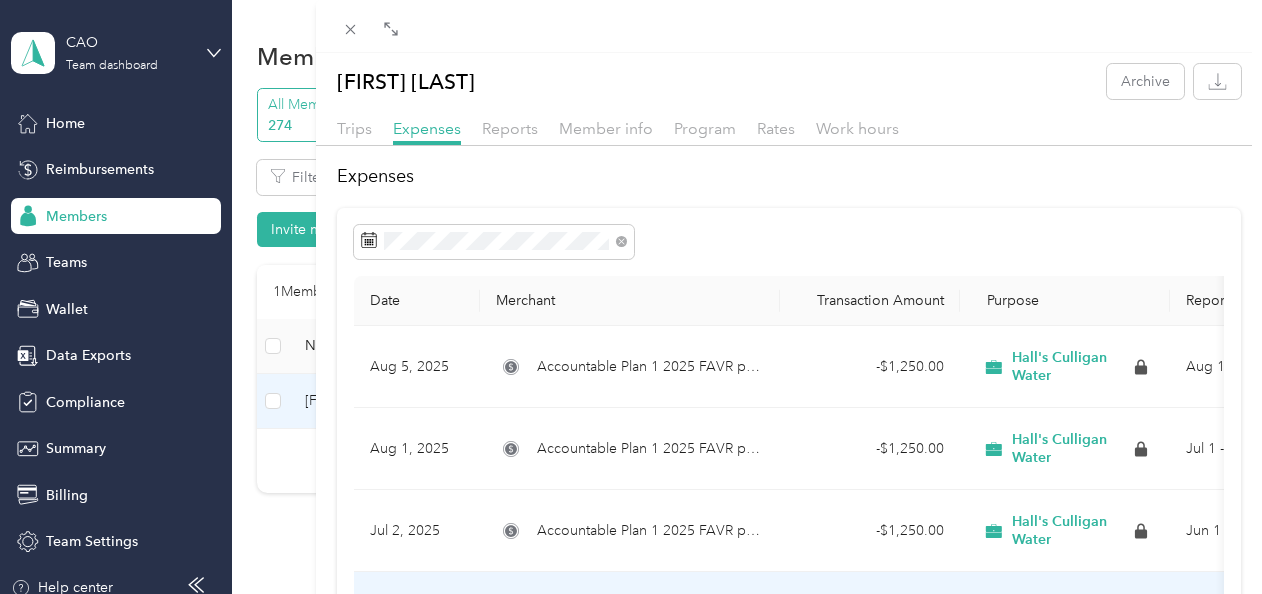 scroll, scrollTop: 0, scrollLeft: 0, axis: both 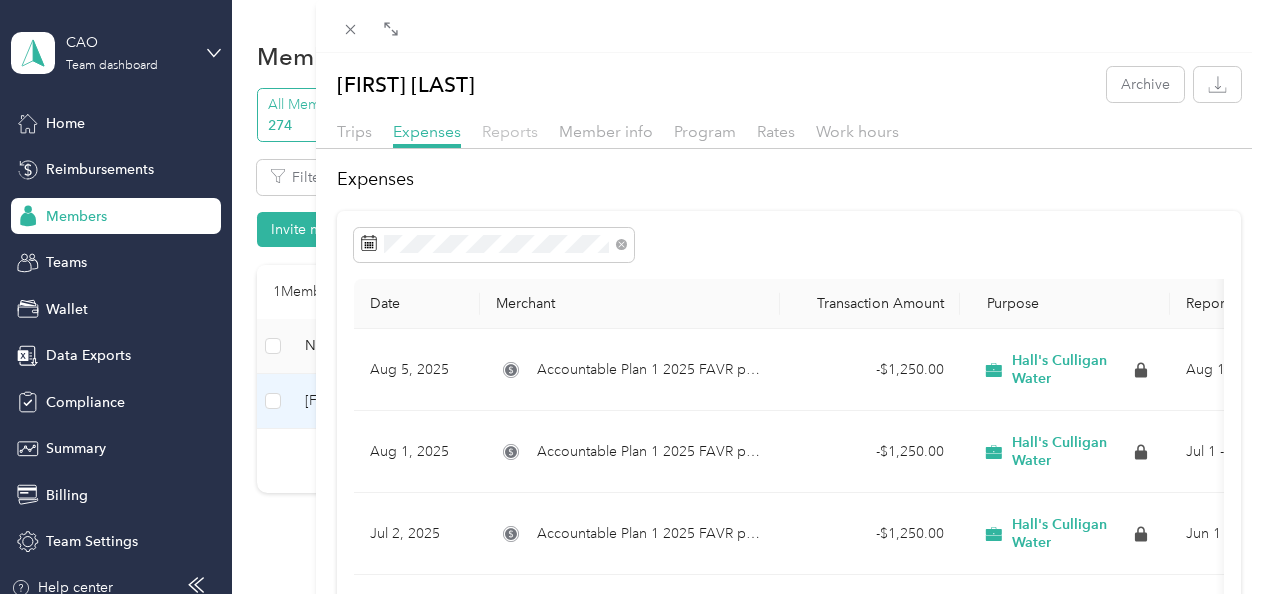 click on "Reports" at bounding box center [510, 131] 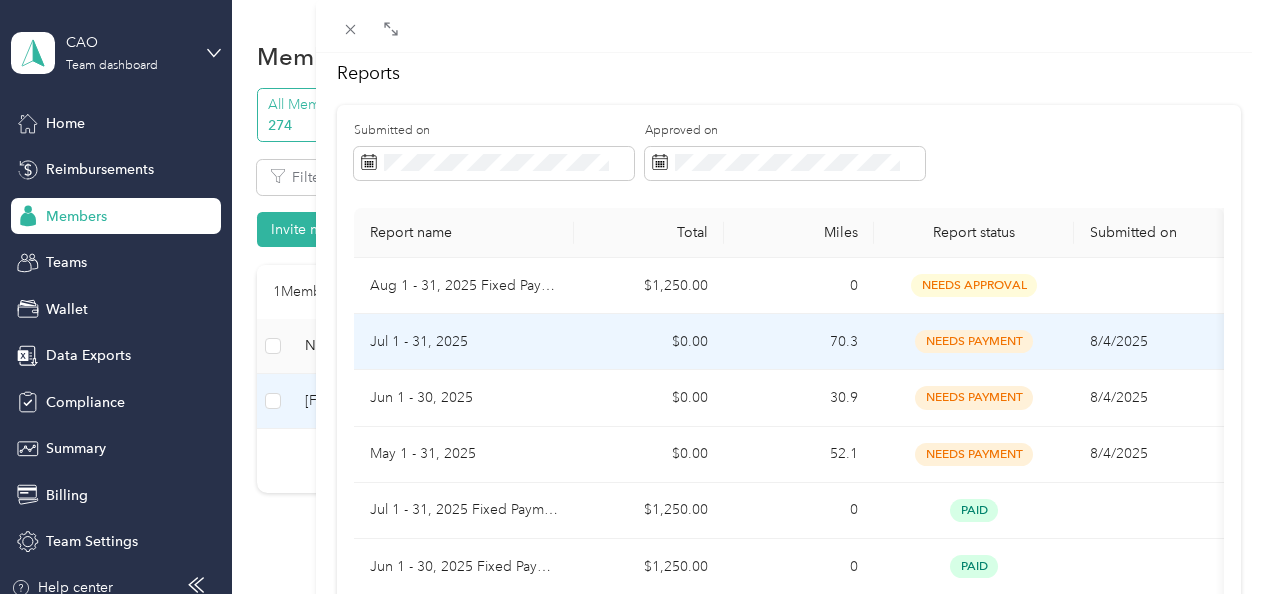 scroll, scrollTop: 300, scrollLeft: 0, axis: vertical 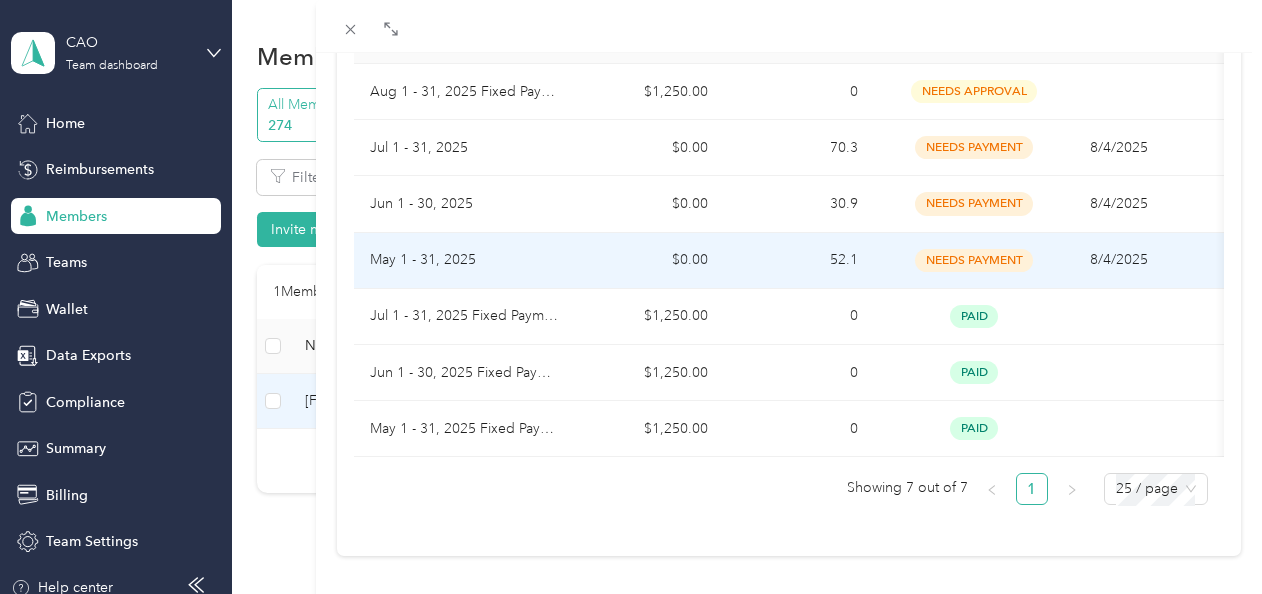 click on "May 1 - 31, 2025" at bounding box center (464, 260) 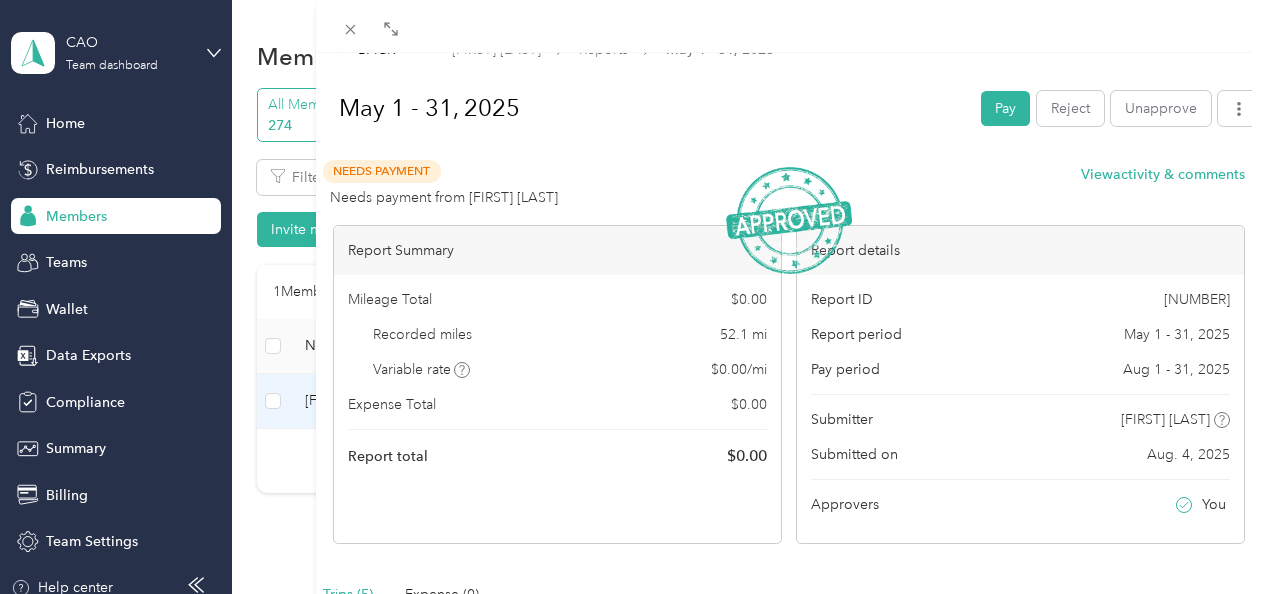 scroll, scrollTop: 0, scrollLeft: 0, axis: both 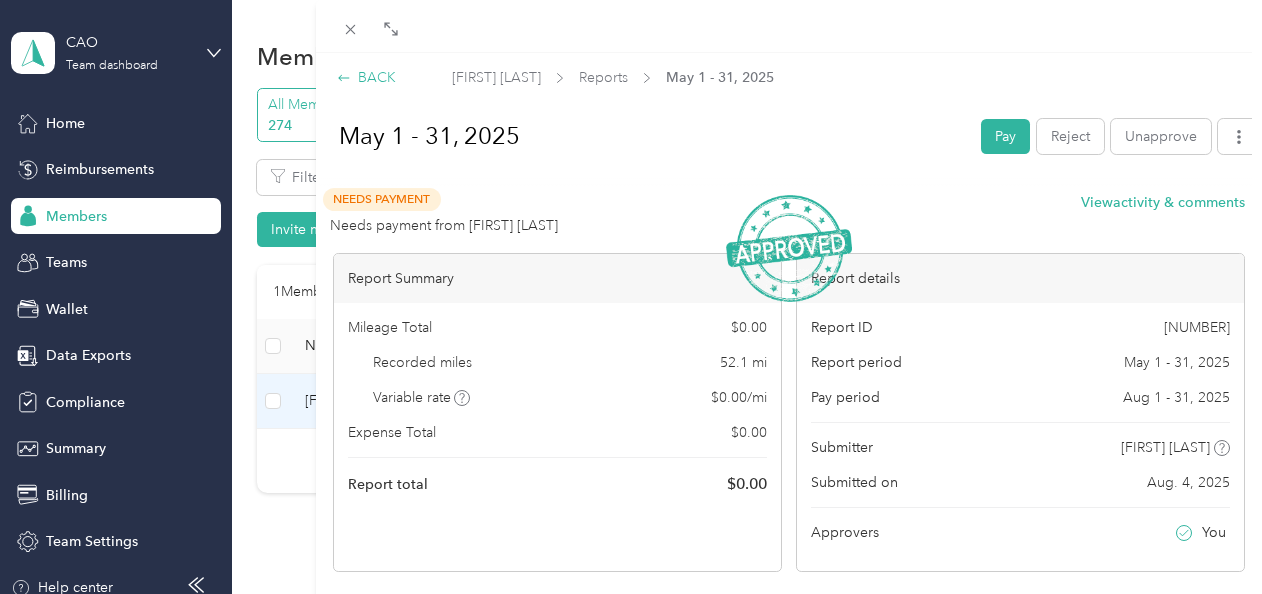click on "BACK" at bounding box center [366, 77] 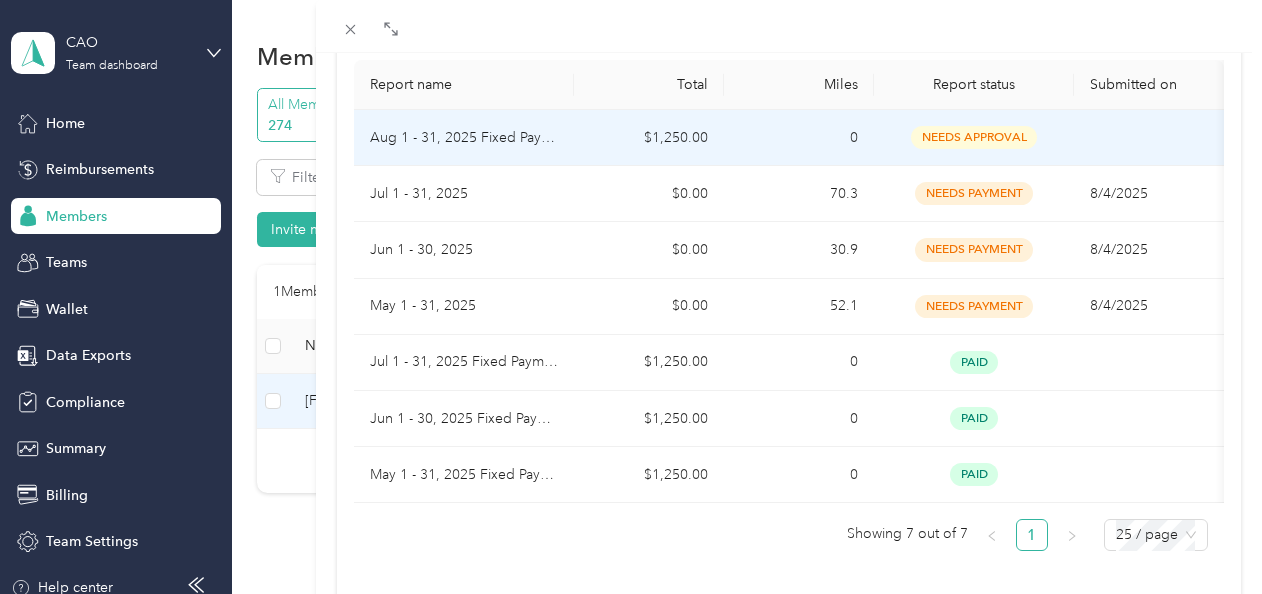 scroll, scrollTop: 300, scrollLeft: 0, axis: vertical 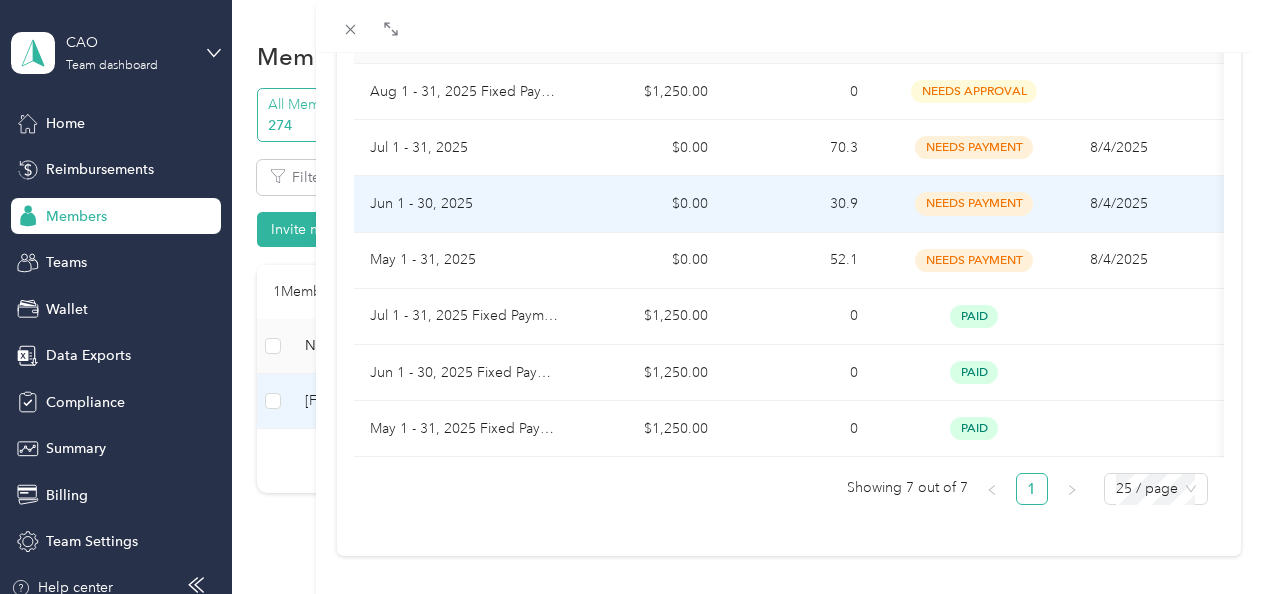click on "Jun 1 - 30, 2025" at bounding box center (464, 204) 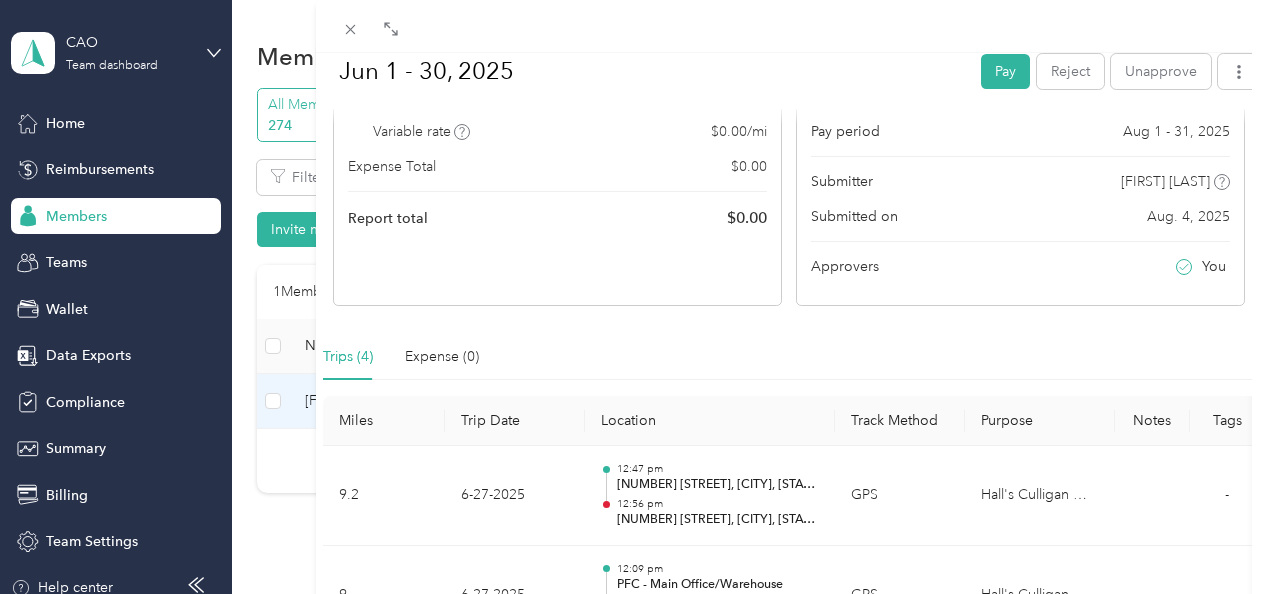 scroll, scrollTop: 0, scrollLeft: 0, axis: both 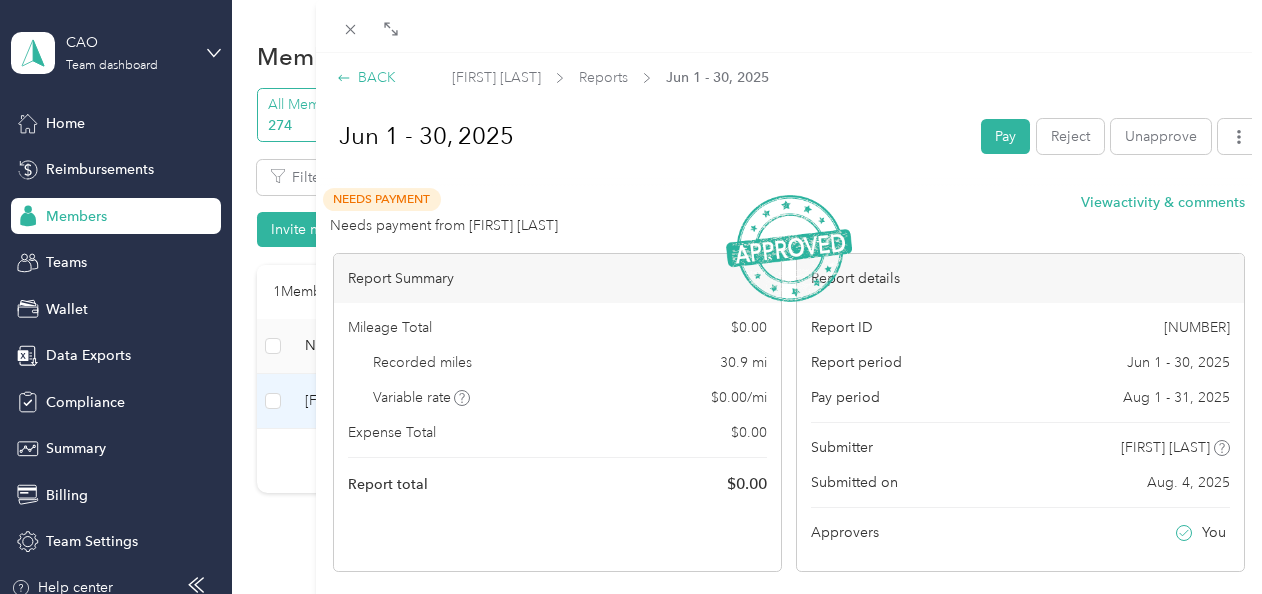 click on "BACK" at bounding box center [366, 77] 